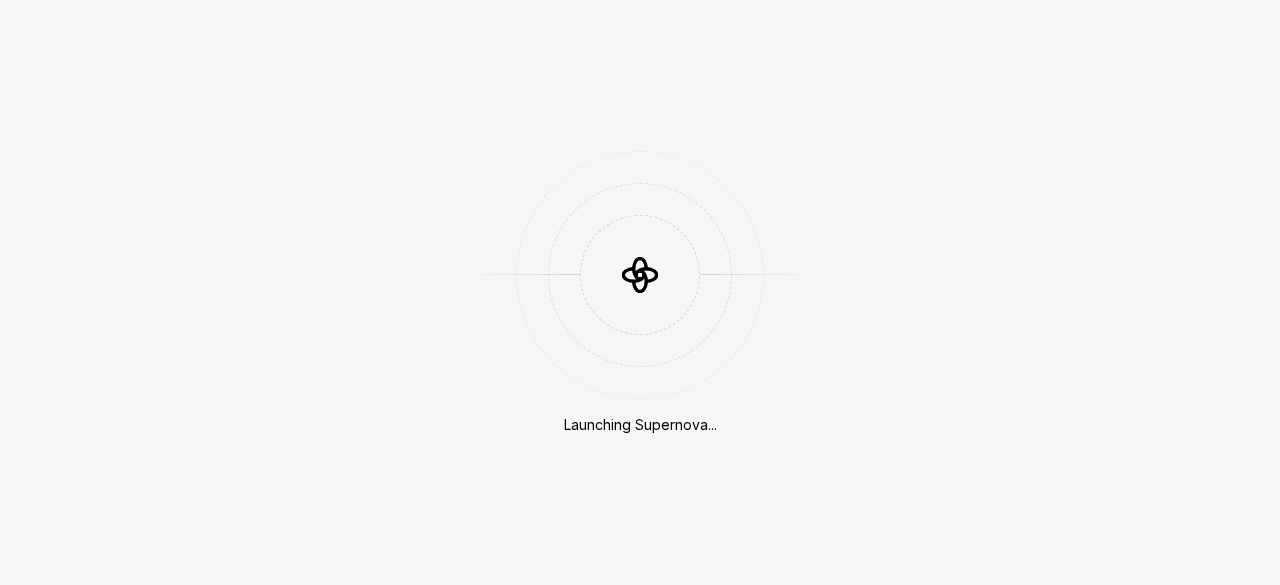 scroll, scrollTop: 0, scrollLeft: 0, axis: both 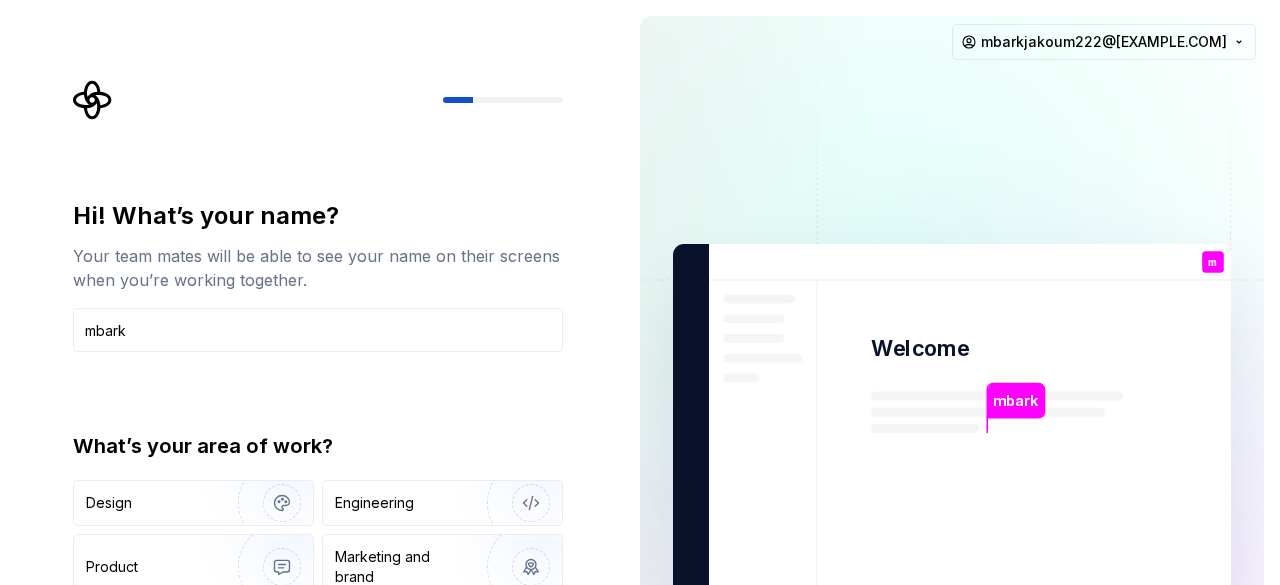 type on "mbark" 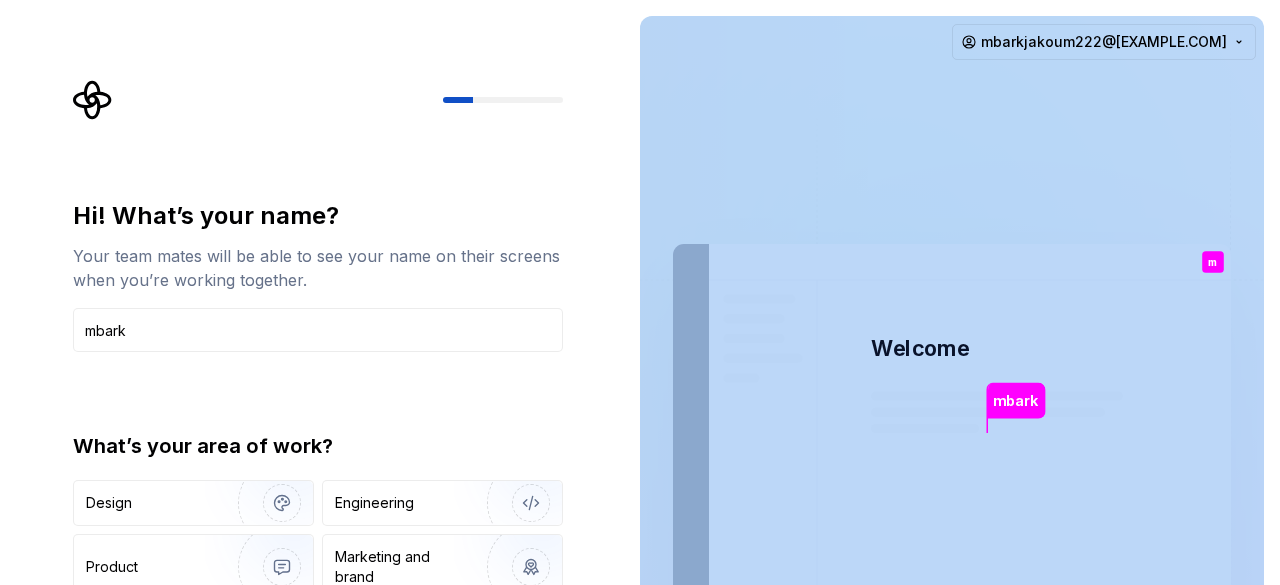 drag, startPoint x: 1276, startPoint y: 80, endPoint x: 556, endPoint y: 357, distance: 771.44604 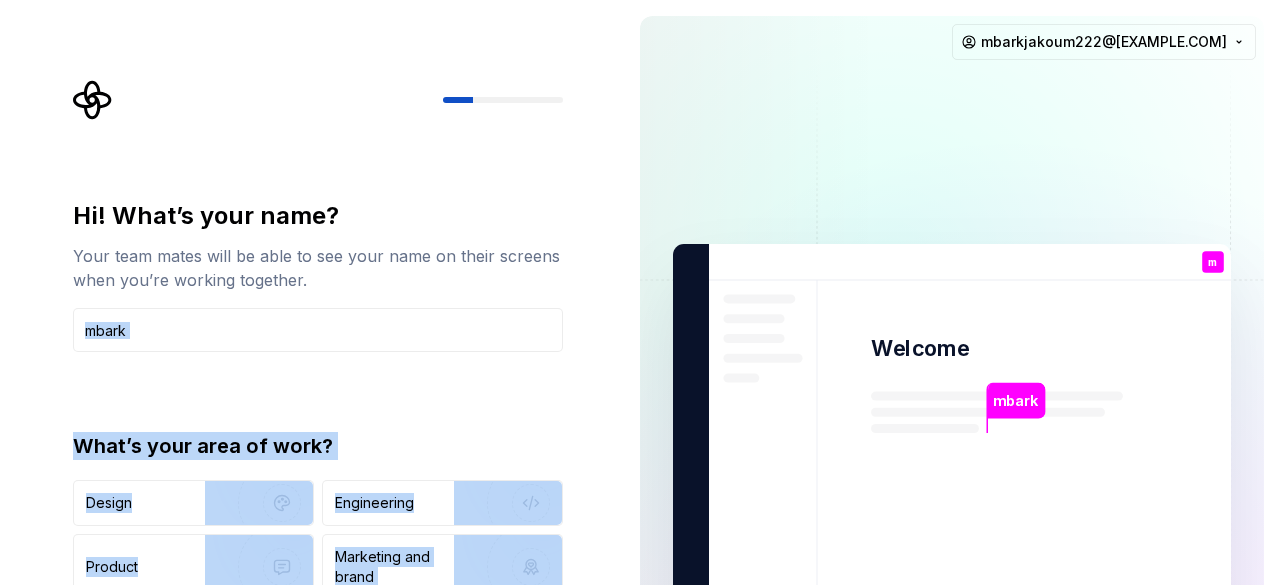 click on "Hi! What’s your name? Your team mates will be able to see your name on their screens when you’re working together. mbark What’s your area of work? Design Engineering Product Marketing and brand Other" at bounding box center (318, 427) 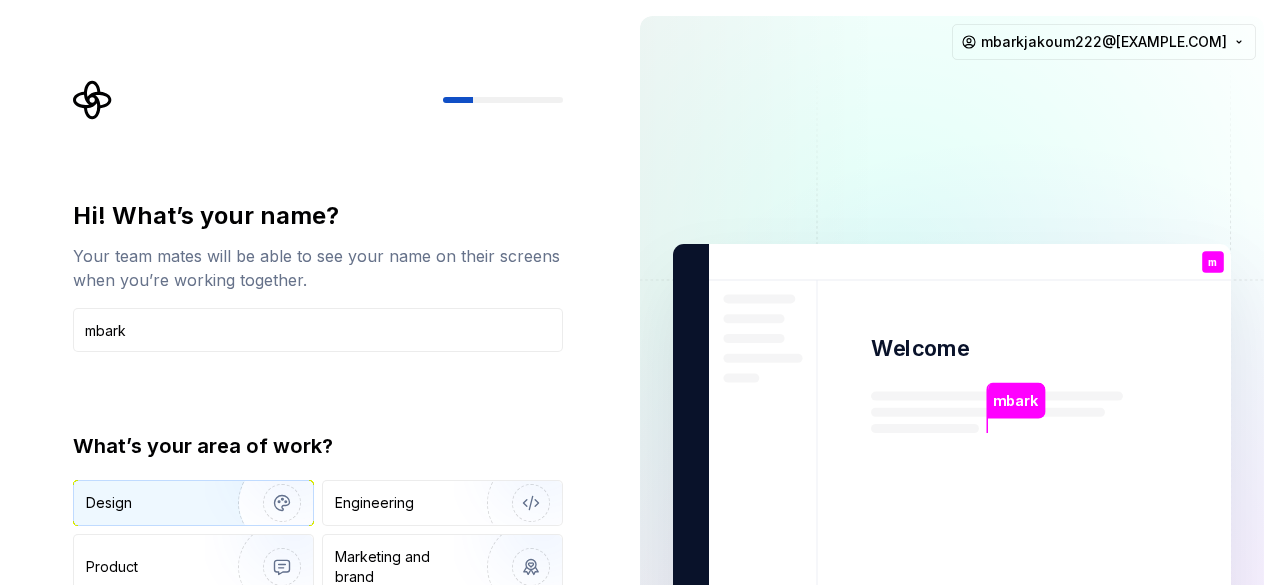 click on "Design" at bounding box center [149, 503] 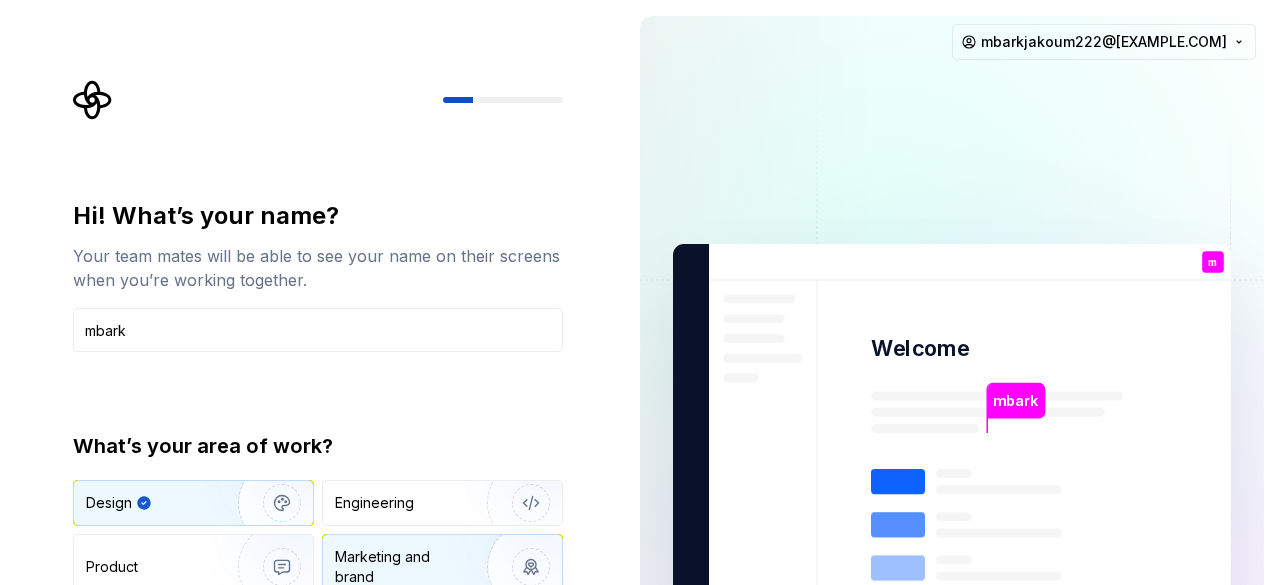 click on "Marketing and brand" at bounding box center (402, 567) 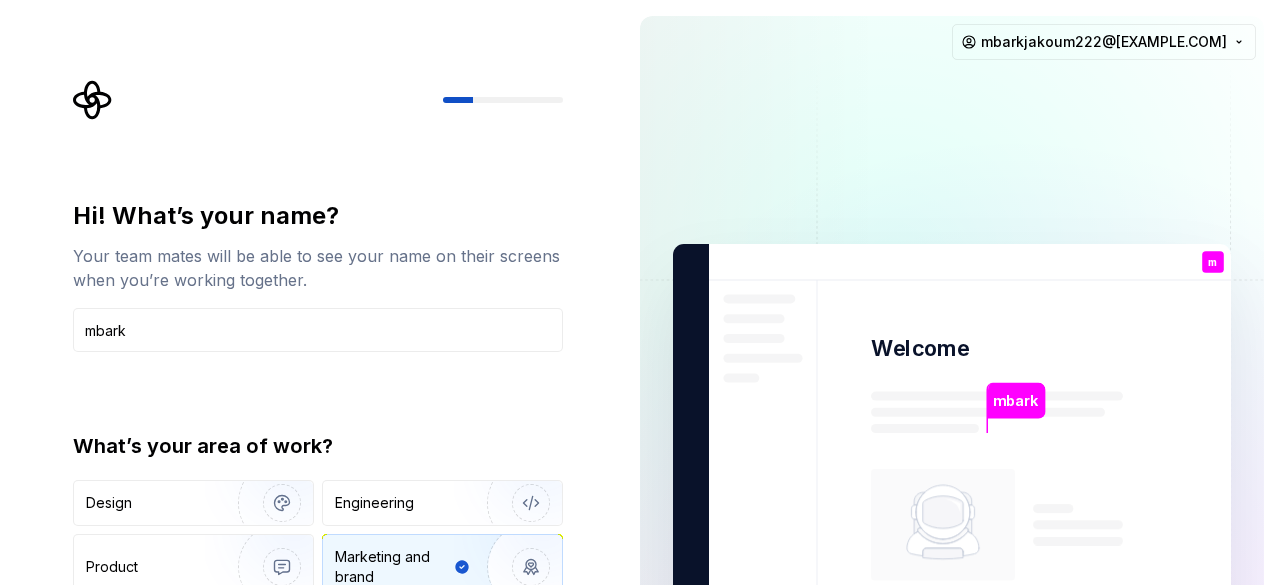 click at bounding box center (952, 451) 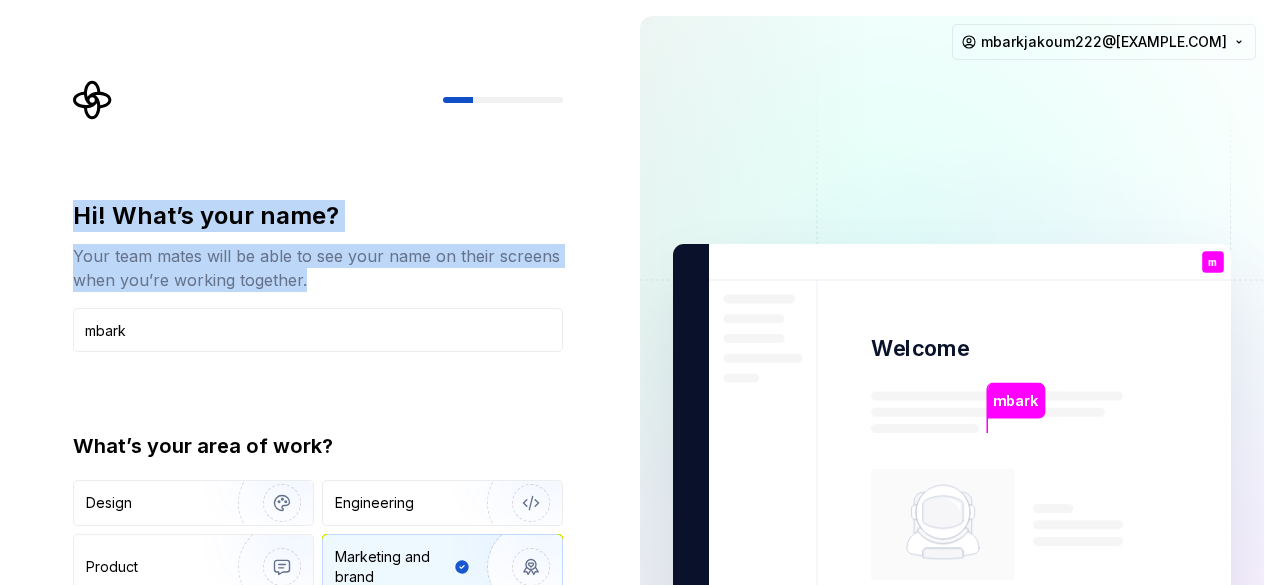 drag, startPoint x: 617, startPoint y: 371, endPoint x: 618, endPoint y: 131, distance: 240.00209 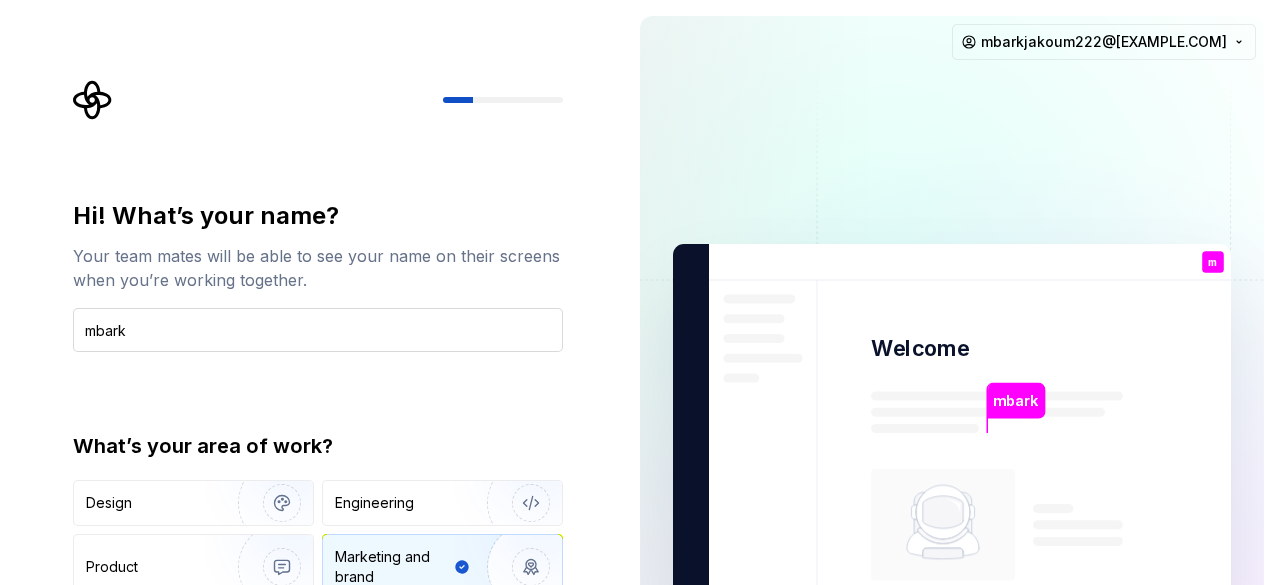 click on "mbark" at bounding box center (318, 330) 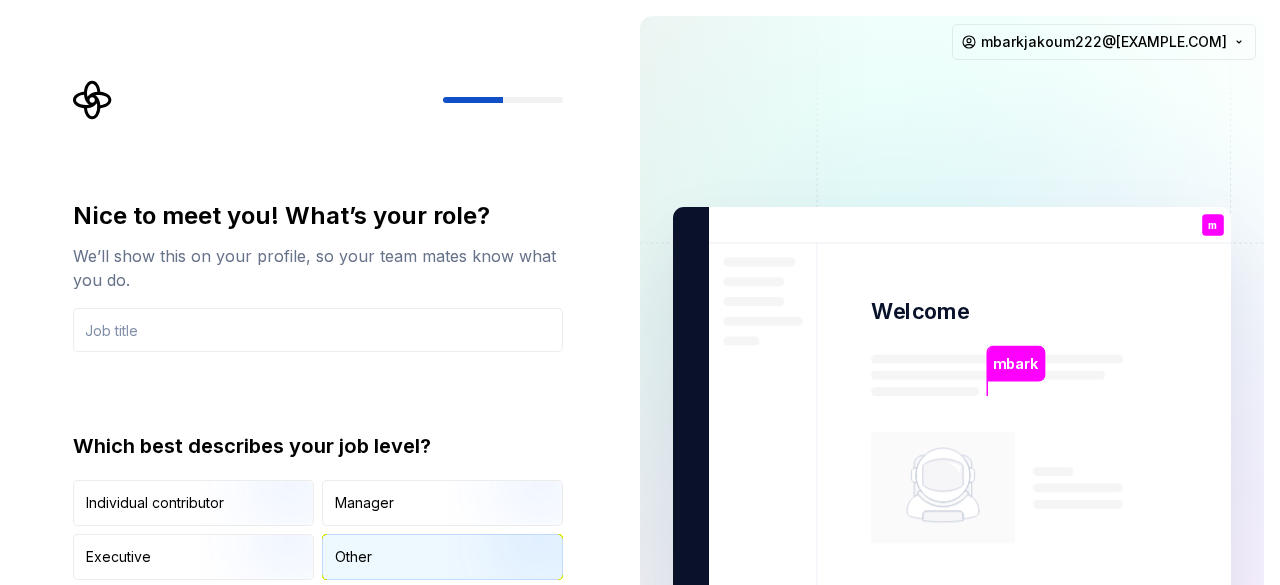 click on "Other" at bounding box center (353, 557) 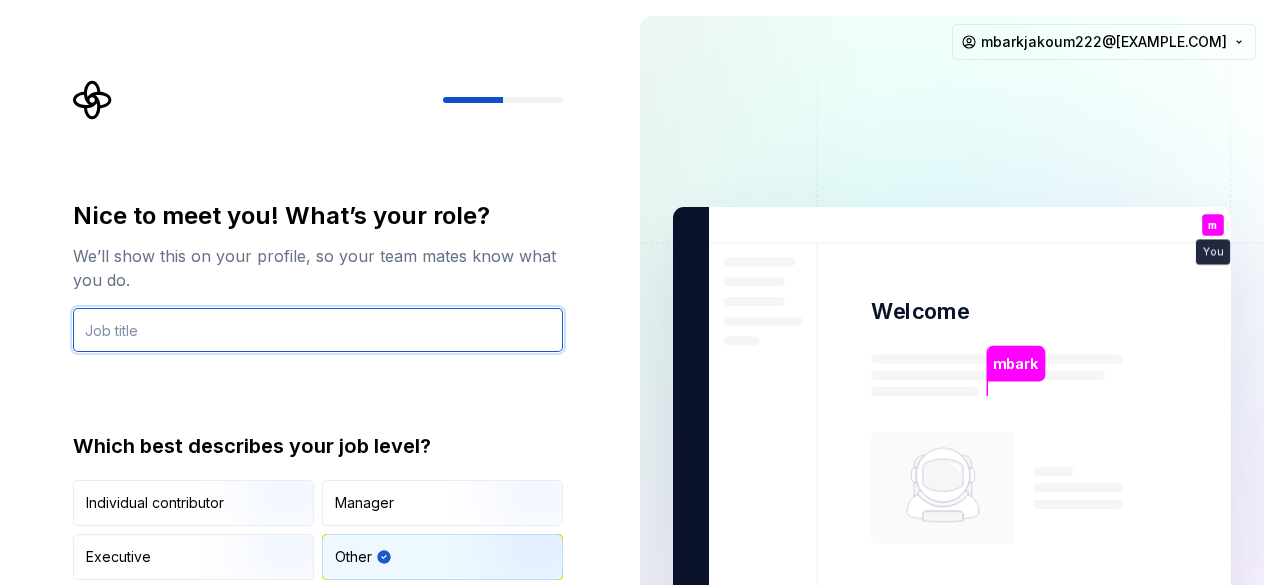 click at bounding box center (318, 330) 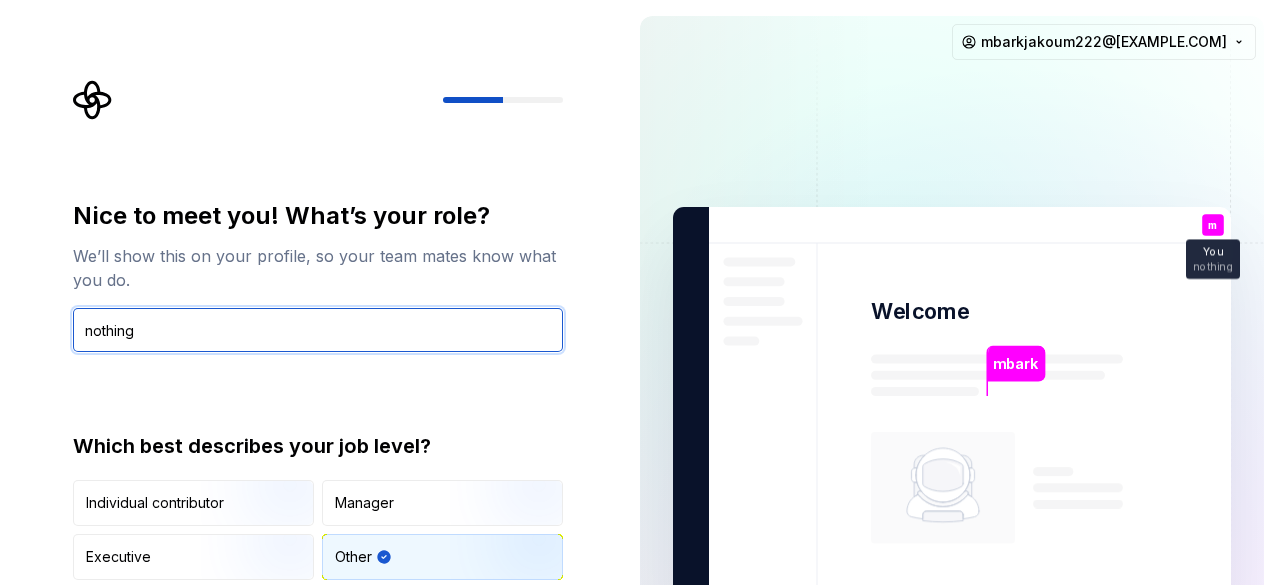 type on "nothing" 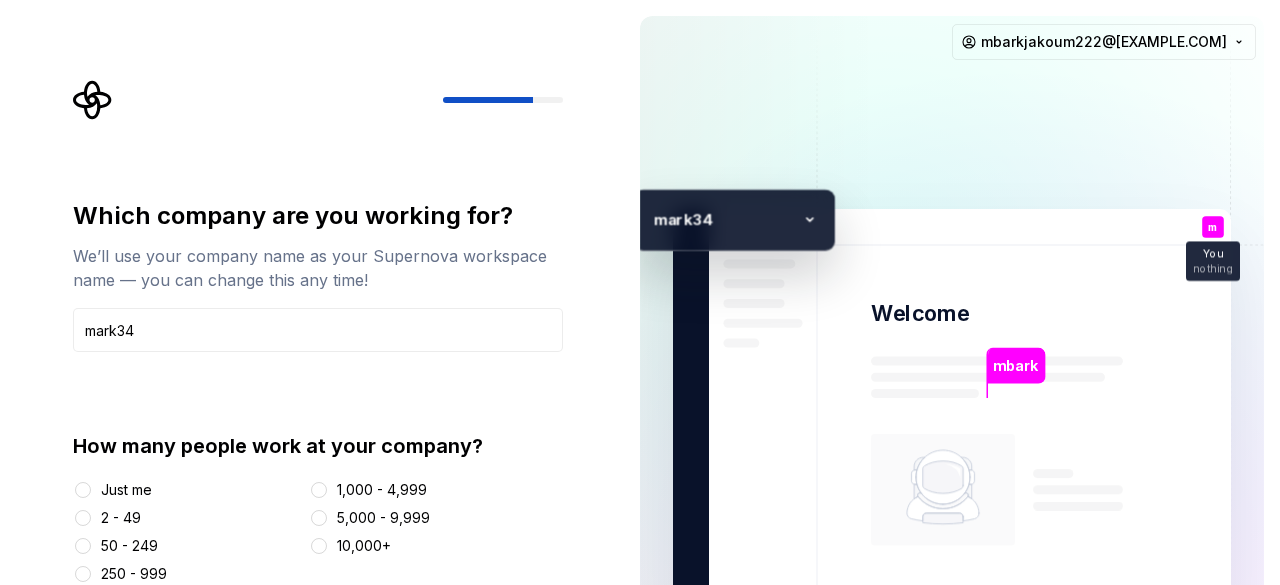 type on "mark34" 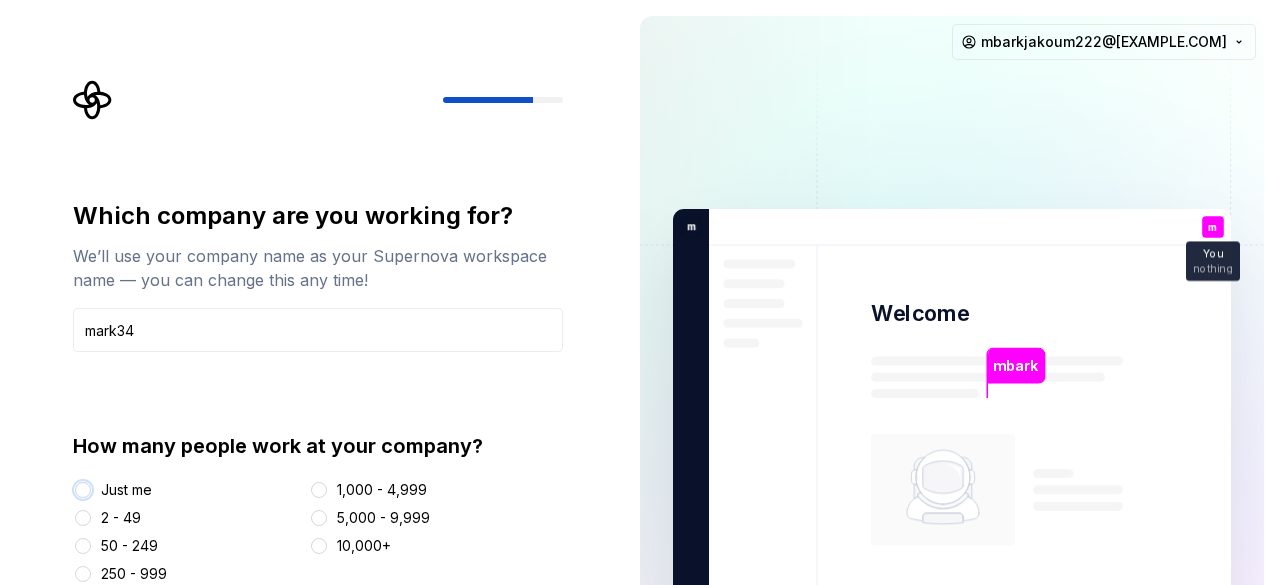 click on "Just me" at bounding box center (83, 490) 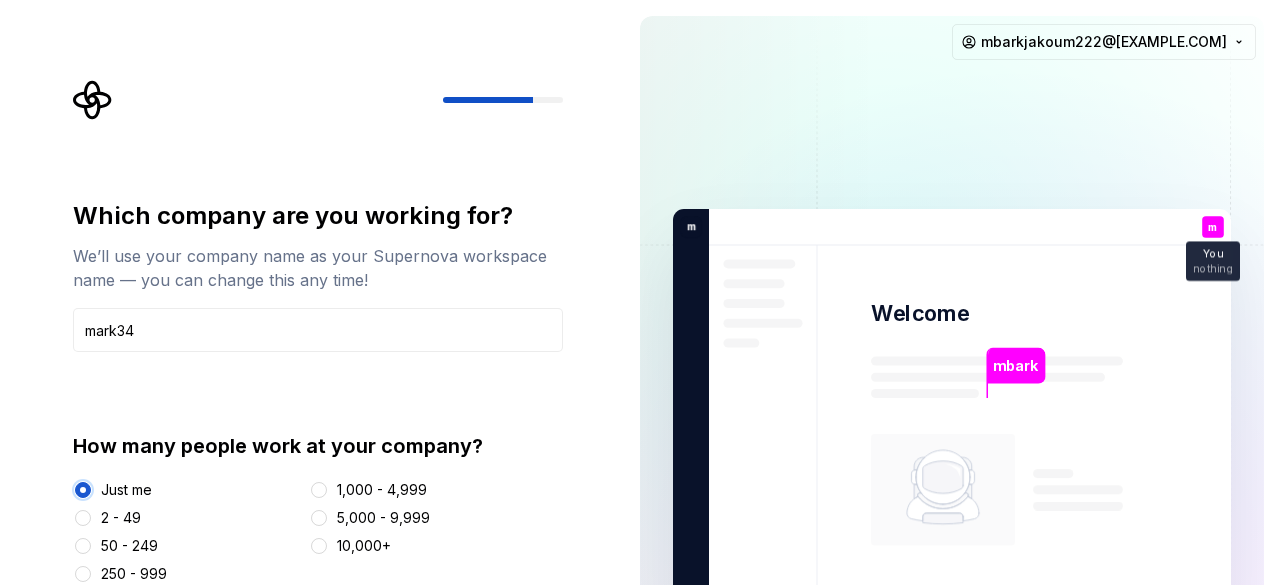 type on "Just me" 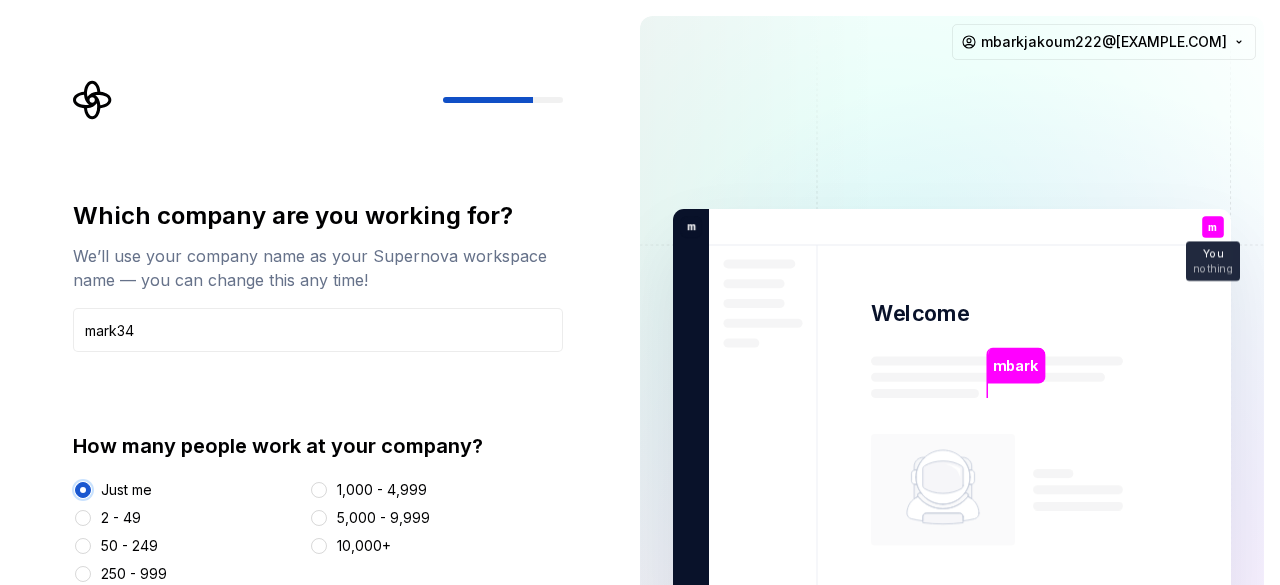 click at bounding box center [83, 490] 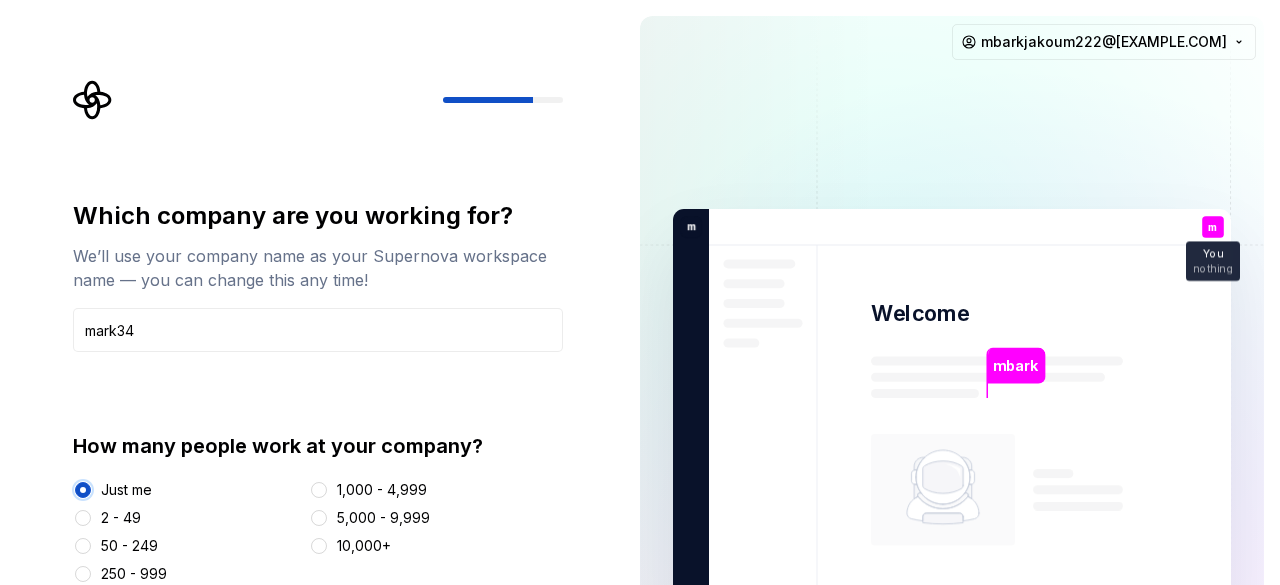 drag, startPoint x: 81, startPoint y: 489, endPoint x: 516, endPoint y: 407, distance: 442.66125 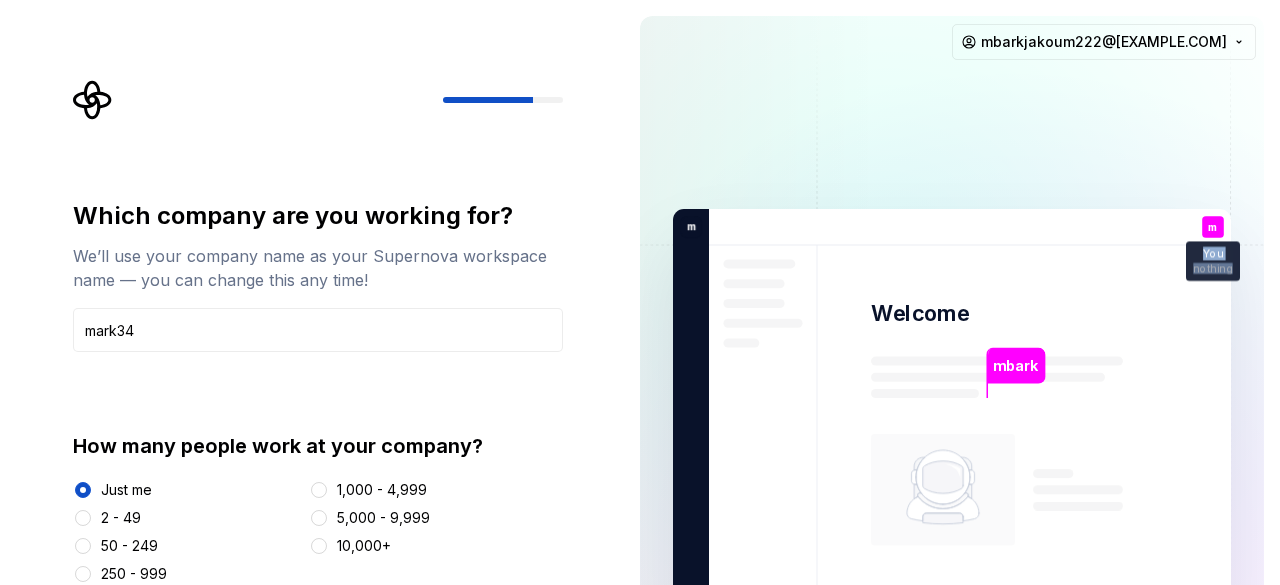 drag, startPoint x: 1214, startPoint y: 225, endPoint x: 948, endPoint y: 467, distance: 359.6109 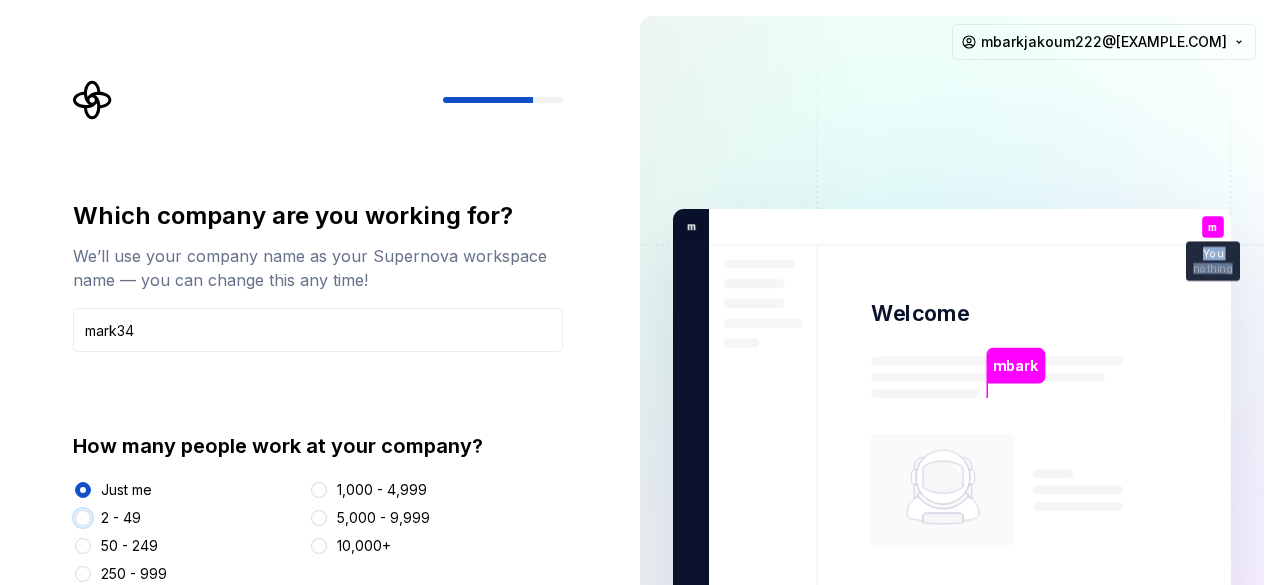 click on "2 - 49" at bounding box center (83, 518) 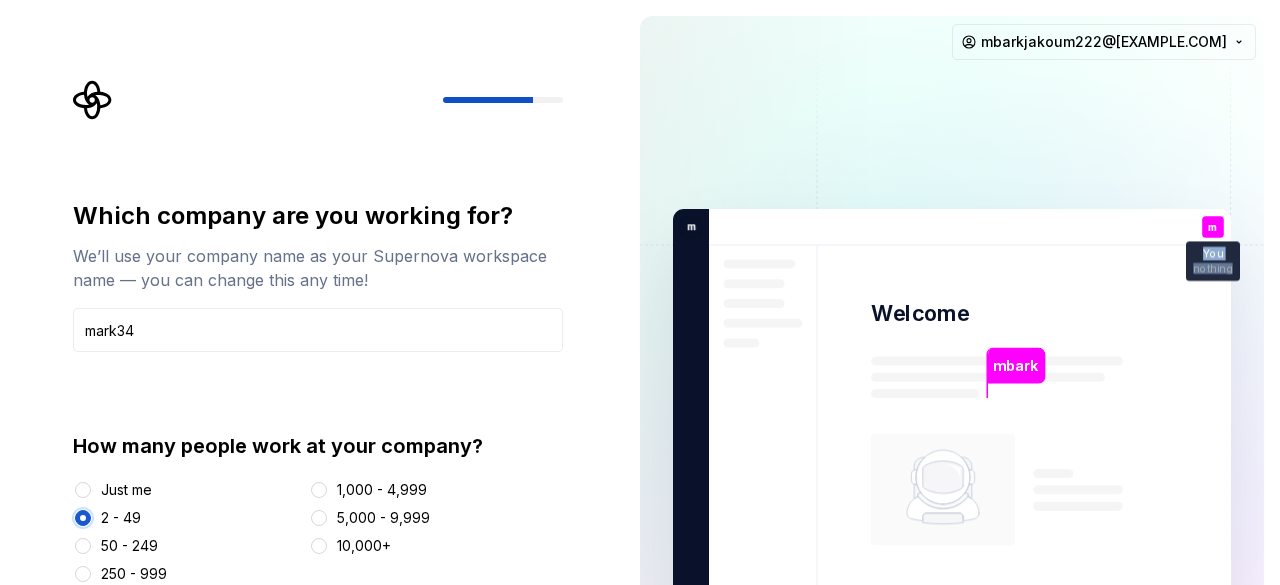 click at bounding box center [83, 518] 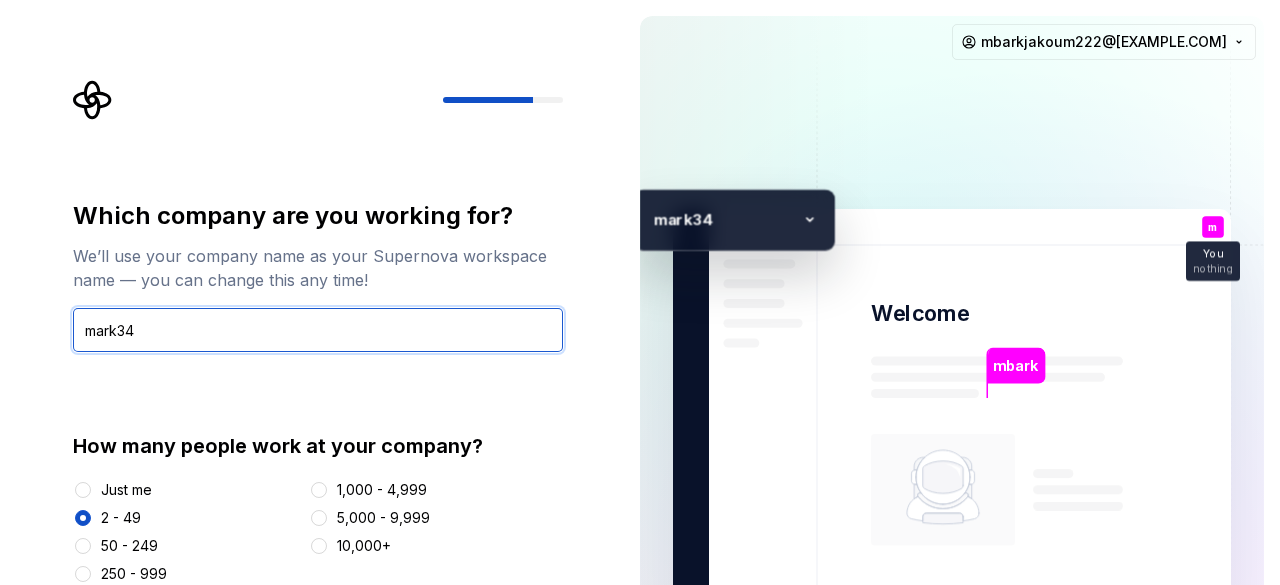 click on "mark34" at bounding box center [318, 330] 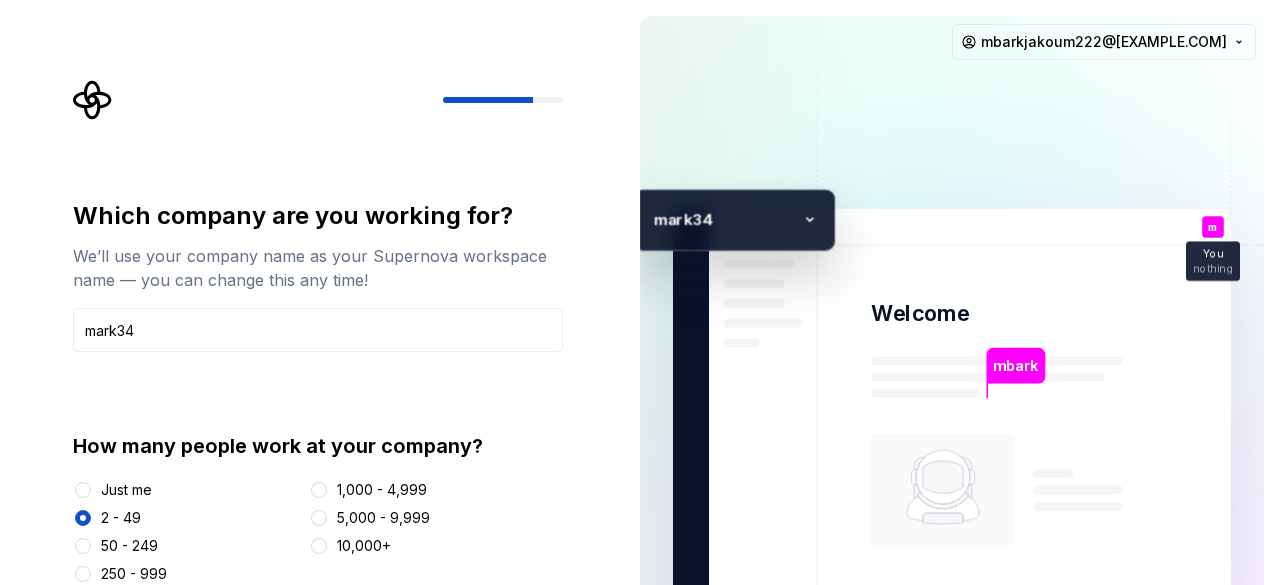 click on "mbark Welcome m You nothing T B +3 m [FIRST] [LAST] [FIRST] [LAST]" at bounding box center (952, 416) 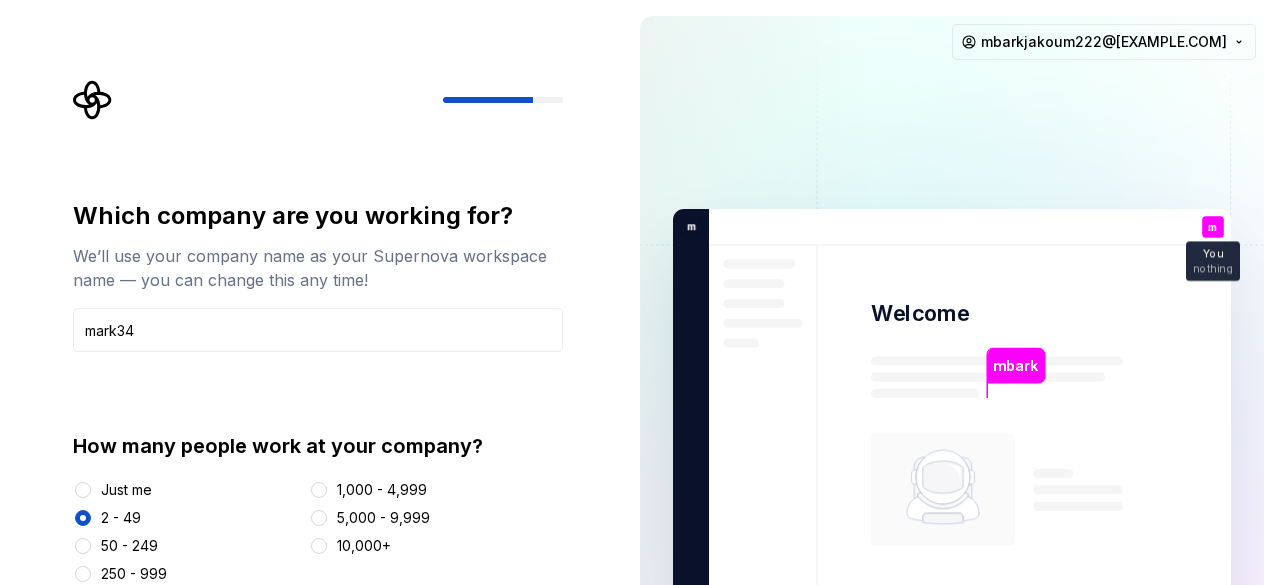click on "nothing" at bounding box center (1213, 268) 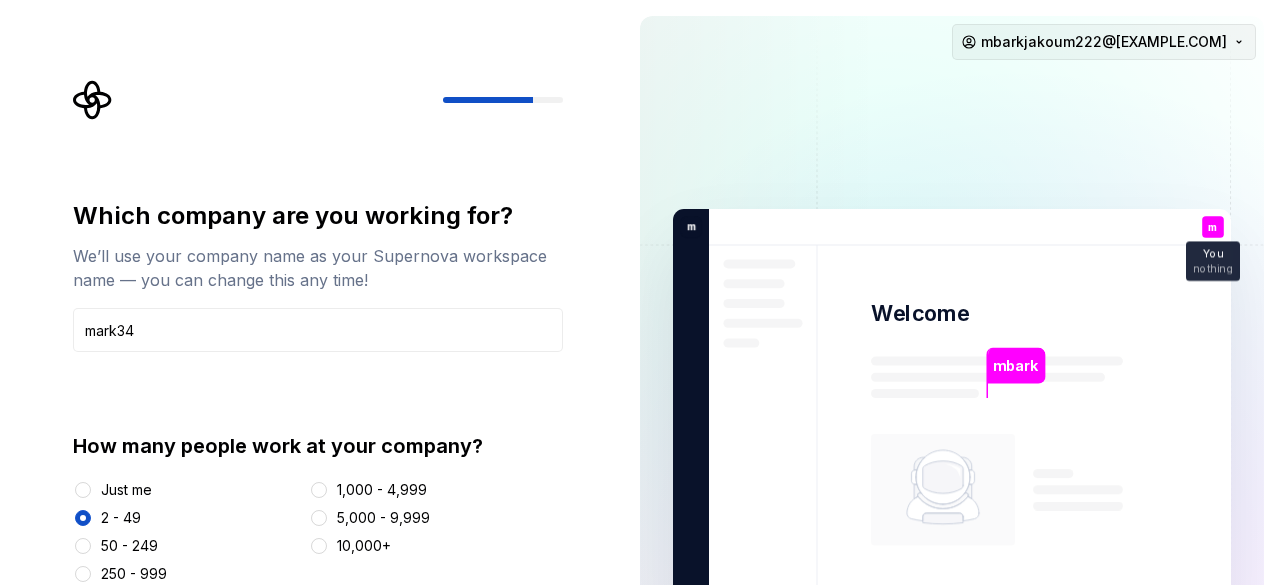 click on "Which company are you working for? We’ll use your company name as your Supernova workspace name — you can change this any time! [FIRST][NUMBER] How many people work at your company? Just me Just me 2 - 49 50 - 249 250 - 999 1,000 - 4,999 5,000 - 9,999 10,000+ Back Continue mbark Welcome m You nothing T B +3 m [FIRST][NUMBER] [FIRST] [LAST] [FIRST] [LAST] mbarkjakoum222@[EXAMPLE.COM]" at bounding box center [640, 292] 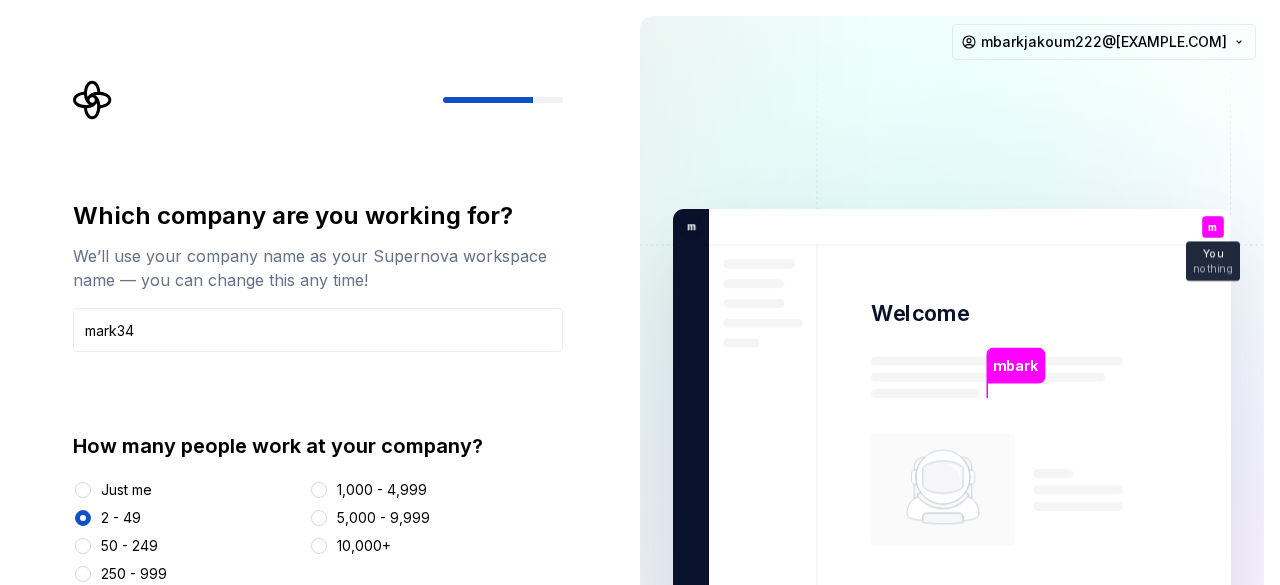 click on "Which company are you working for? We’ll use your company name as your Supernova workspace name — you can change this any time! [FIRST][NUMBER] How many people work at your company? Just me Just me 2 - 49 50 - 249 250 - 999 1,000 - 4,999 5,000 - 9,999 10,000+ Back Continue mbark Welcome m You nothing T B +3 m [FIRST][NUMBER] [FIRST] [LAST] [FIRST] [LAST] mbarkjakoum222@[EXAMPLE.COM]" at bounding box center [640, 292] 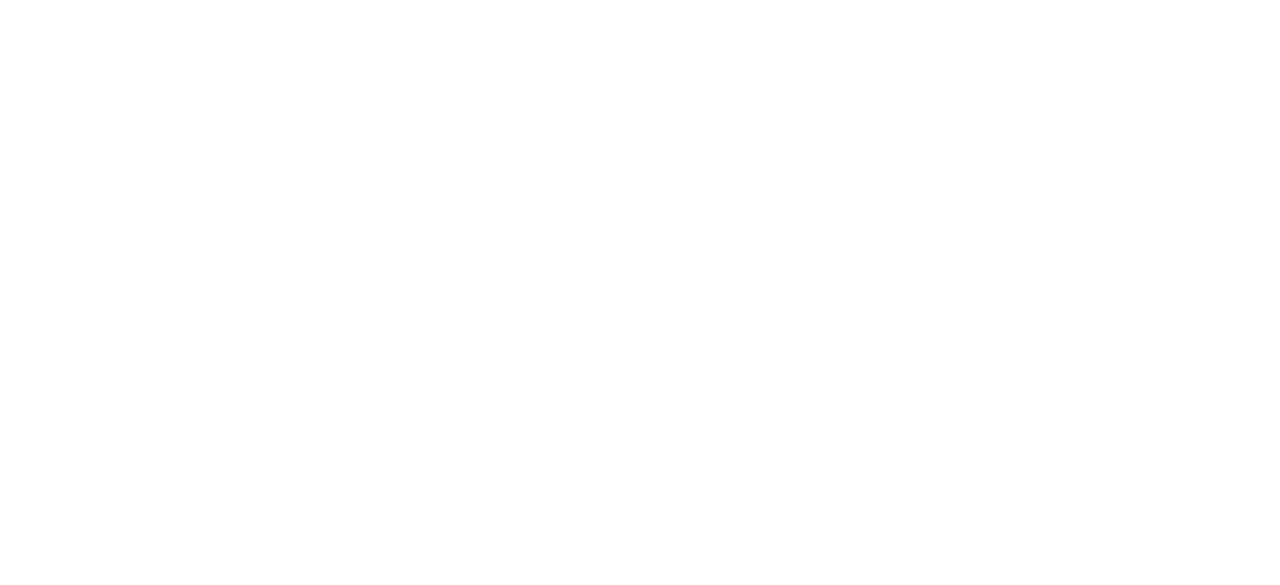 scroll, scrollTop: 0, scrollLeft: 0, axis: both 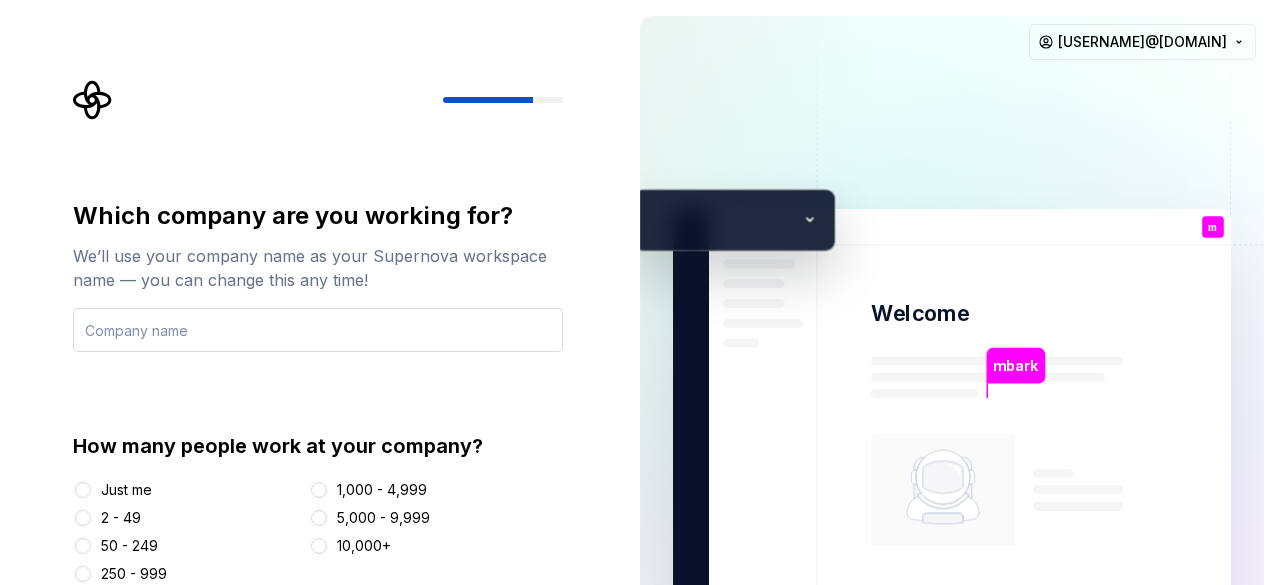 click at bounding box center (318, 330) 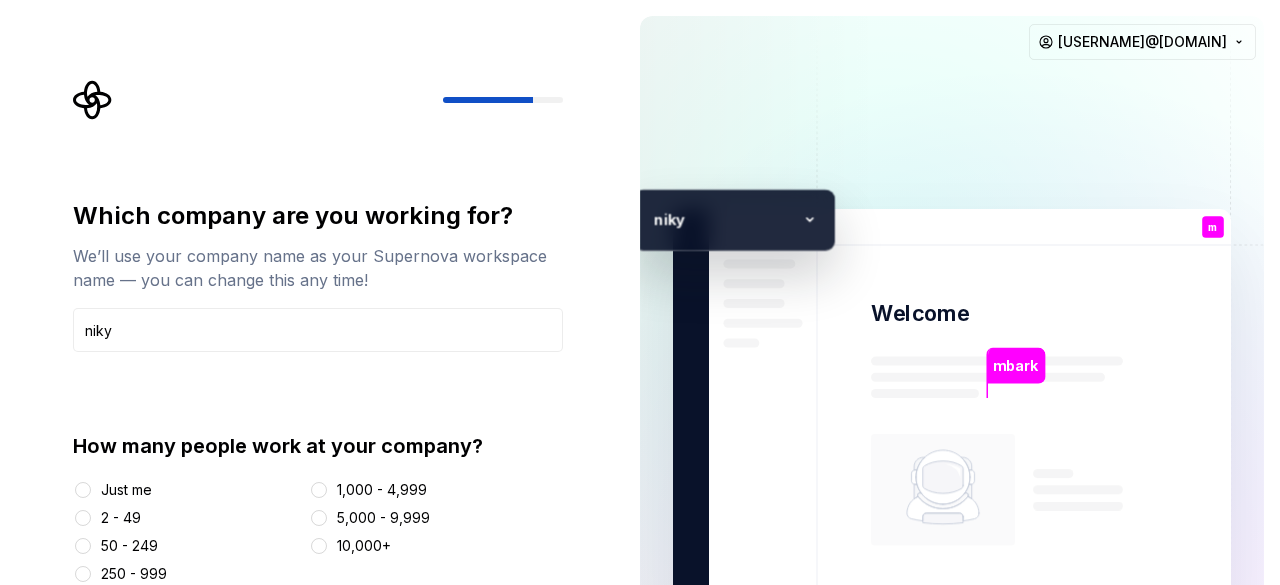 type on "niky" 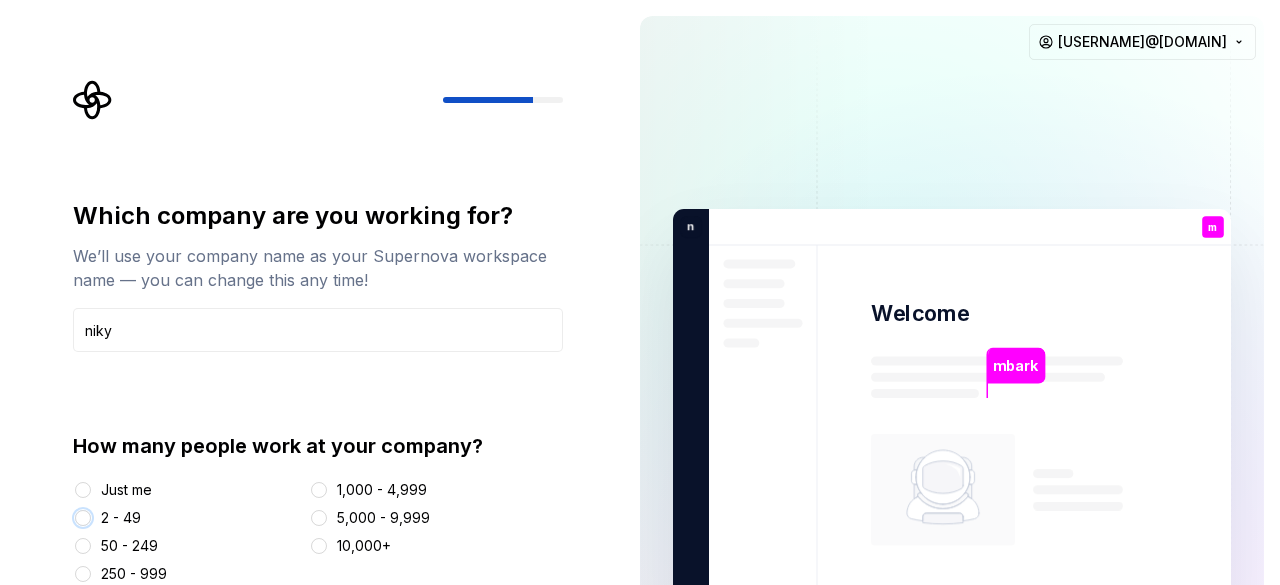 click on "2 - 49" at bounding box center [83, 518] 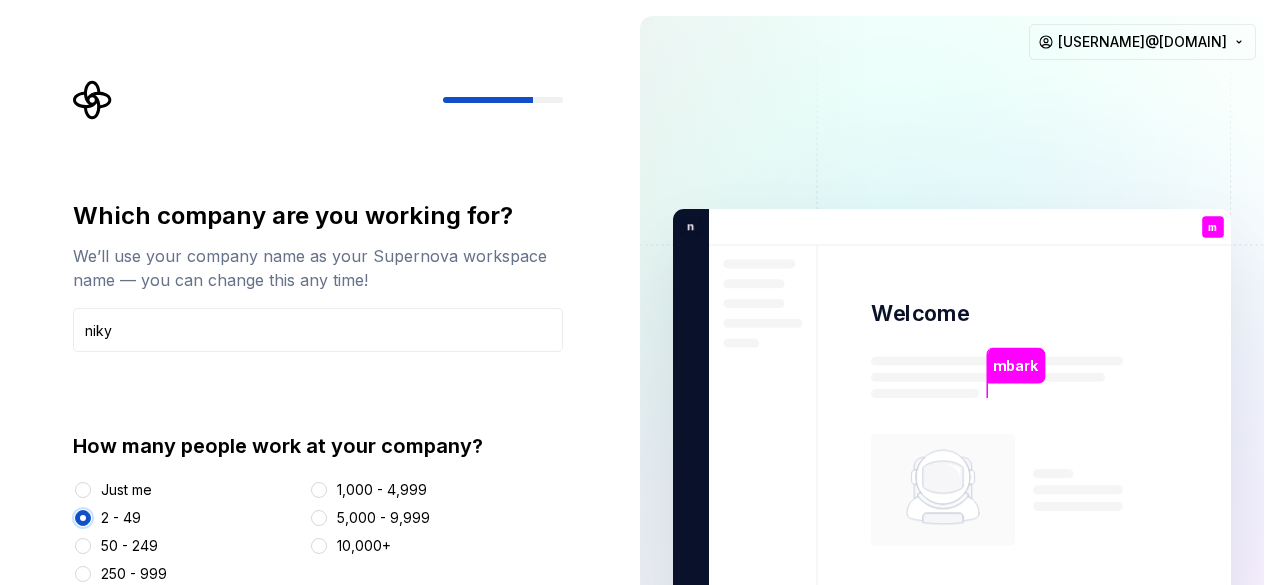 type on "2 - 49" 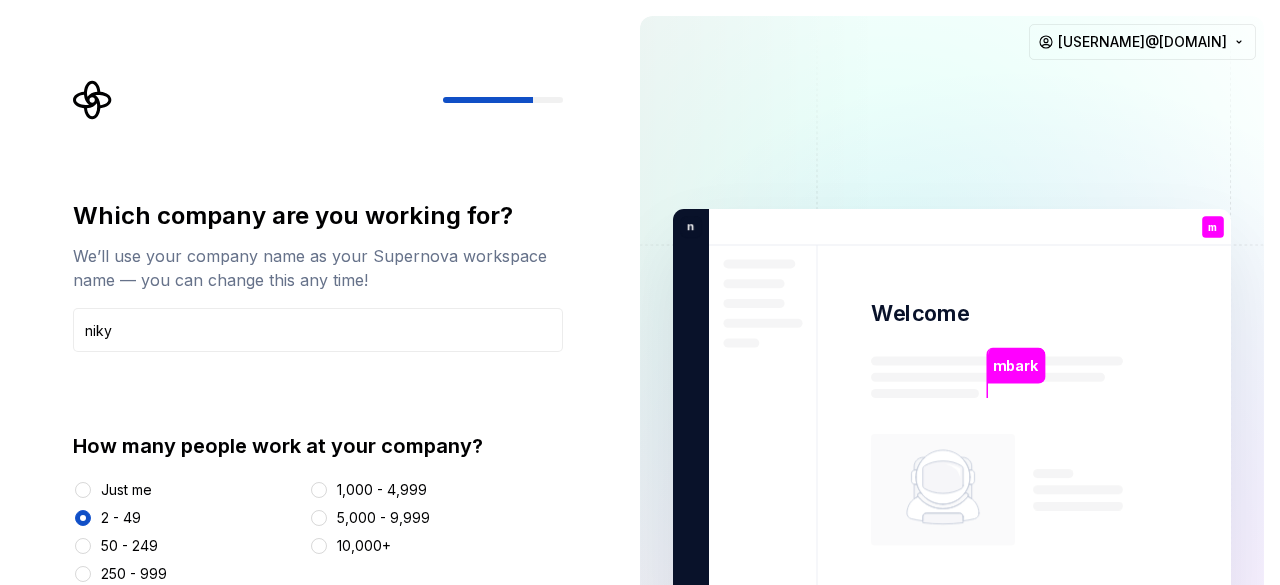 click at bounding box center [503, 100] 